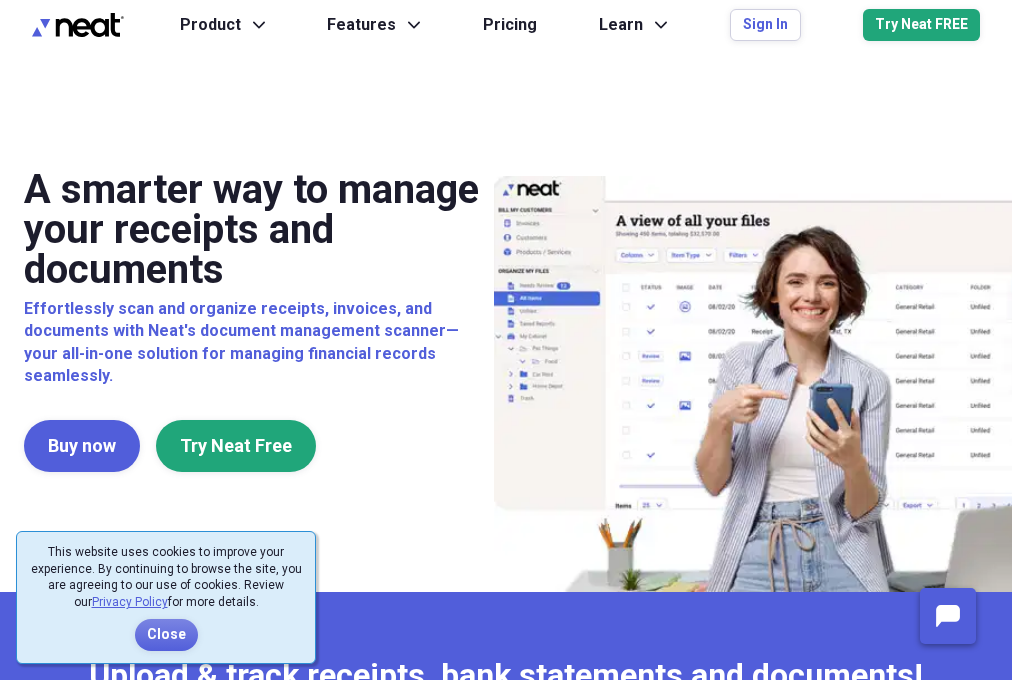 scroll, scrollTop: 0, scrollLeft: 0, axis: both 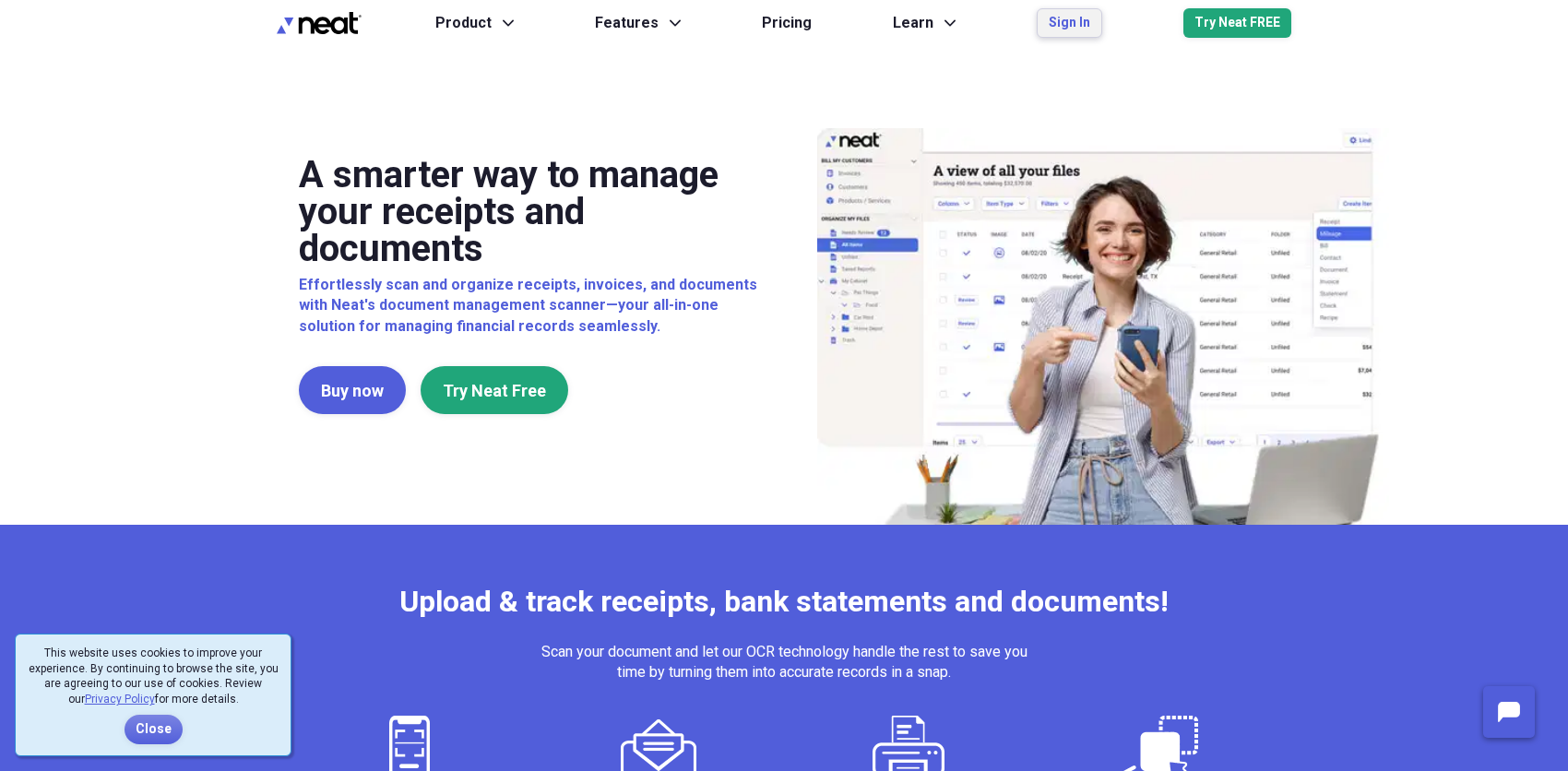 click on "Sign In" at bounding box center (1069, 23) 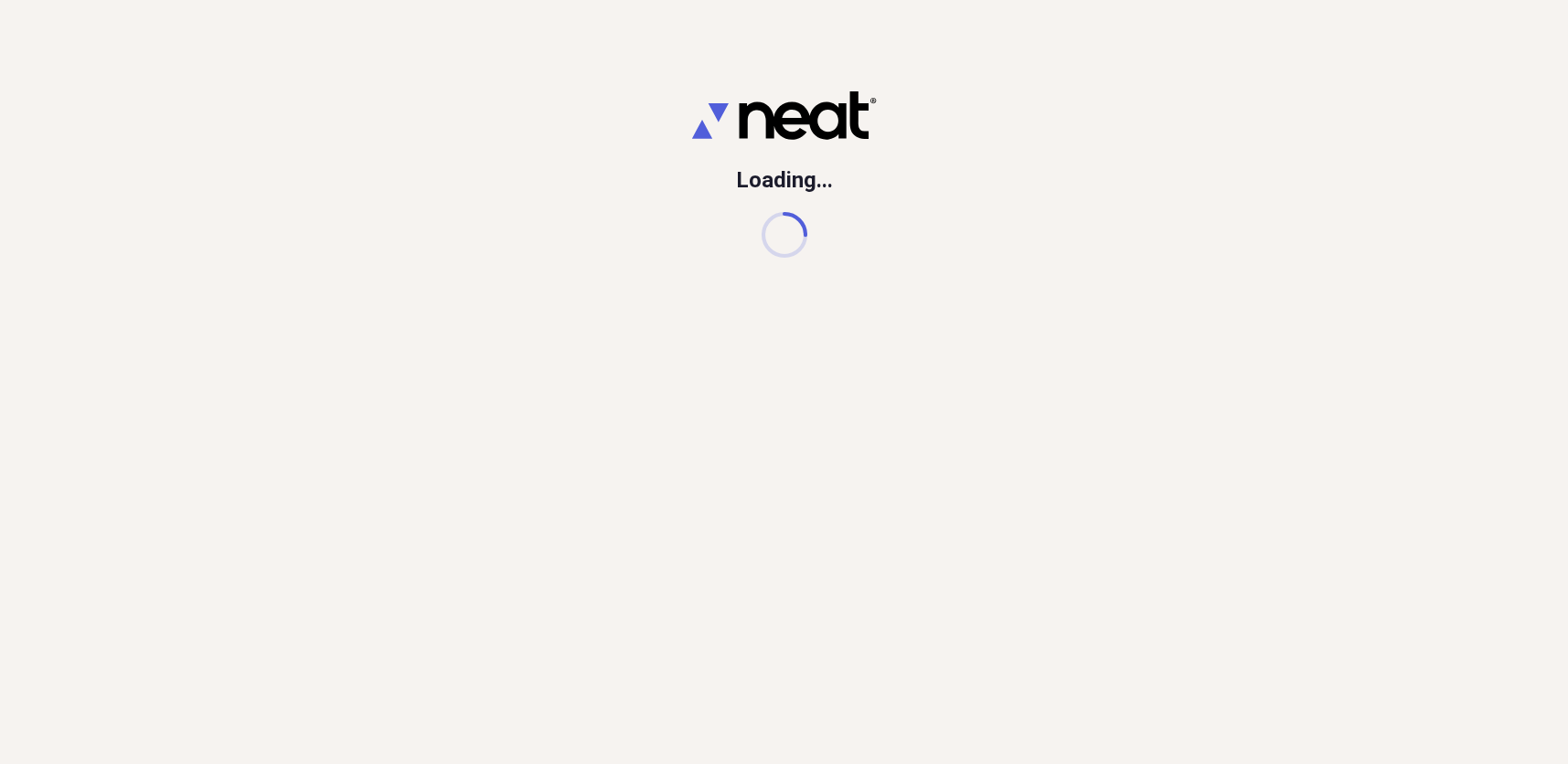 scroll, scrollTop: 0, scrollLeft: 0, axis: both 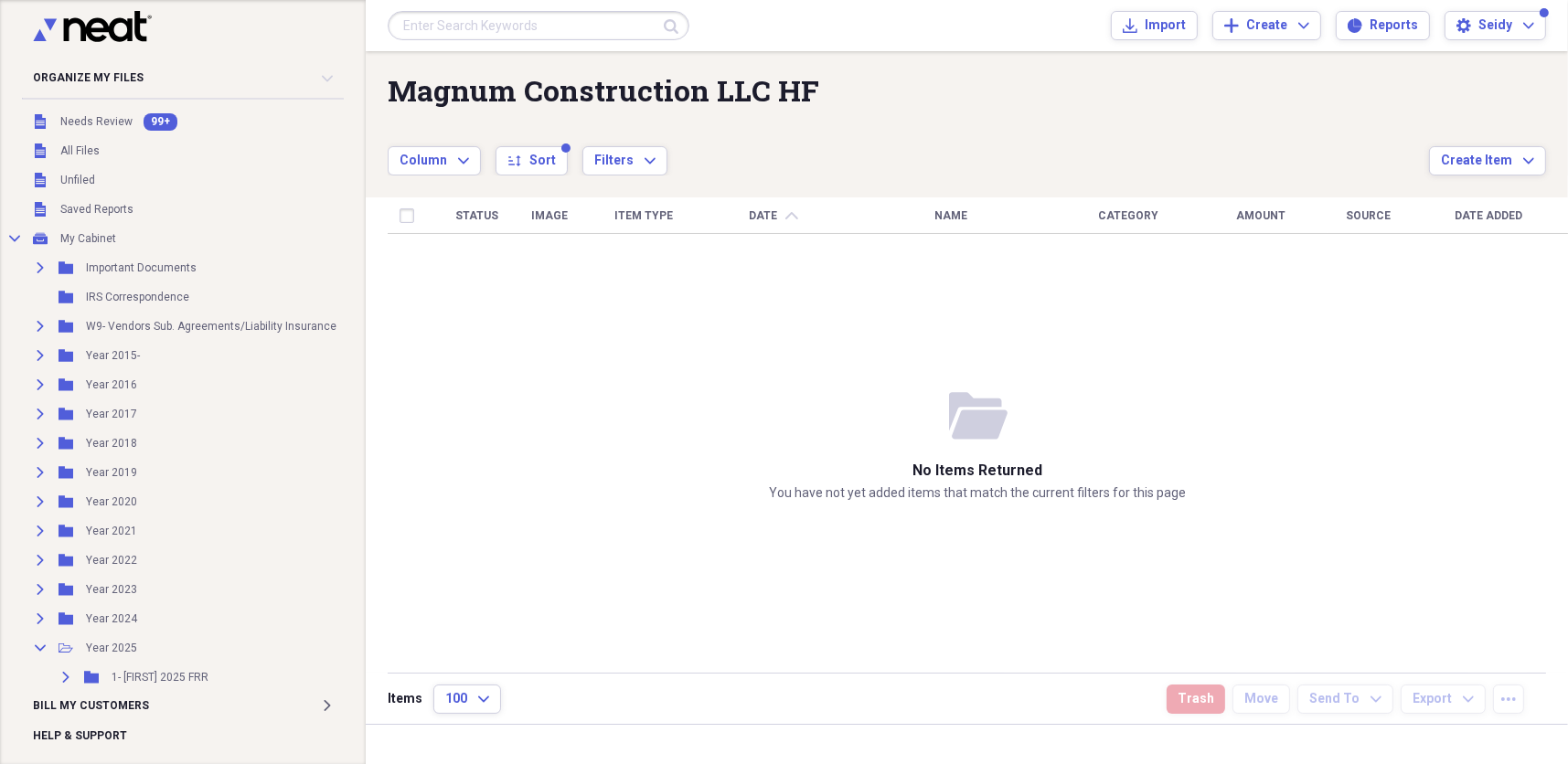 click at bounding box center (539, 26) 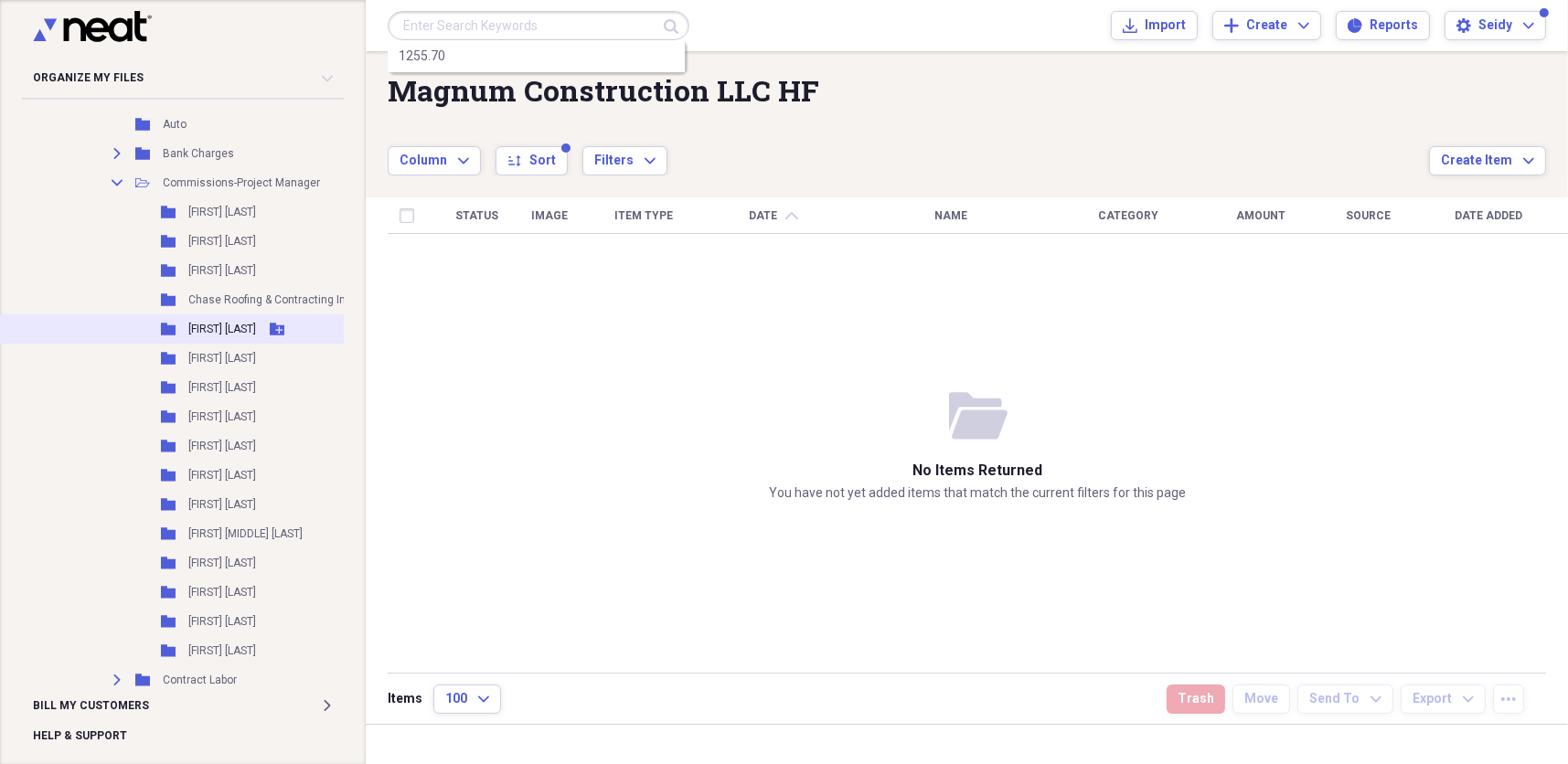 scroll, scrollTop: 822, scrollLeft: 0, axis: vertical 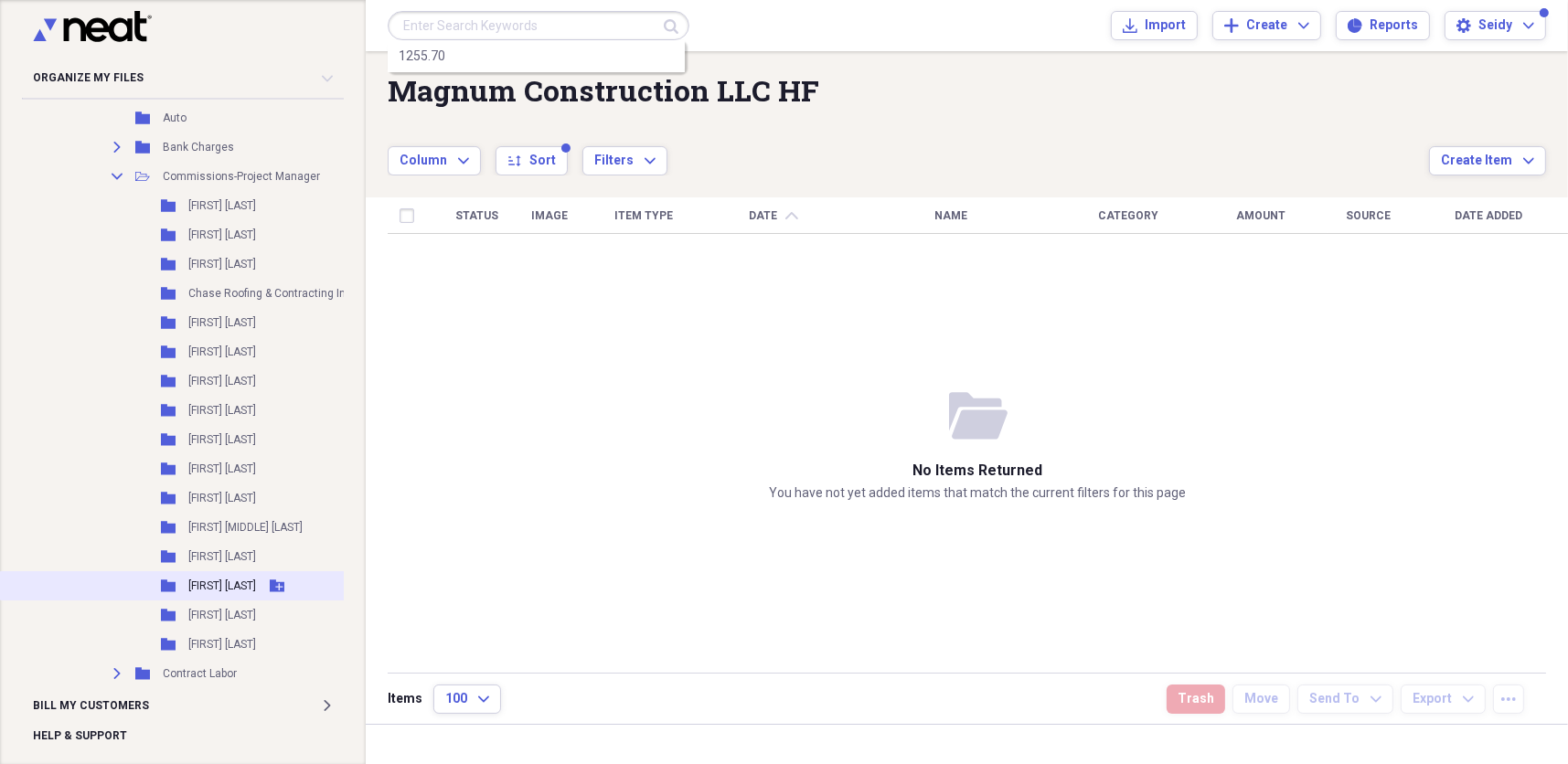 click on "Folder Sara Thompson Add Folder" at bounding box center [204, 586] 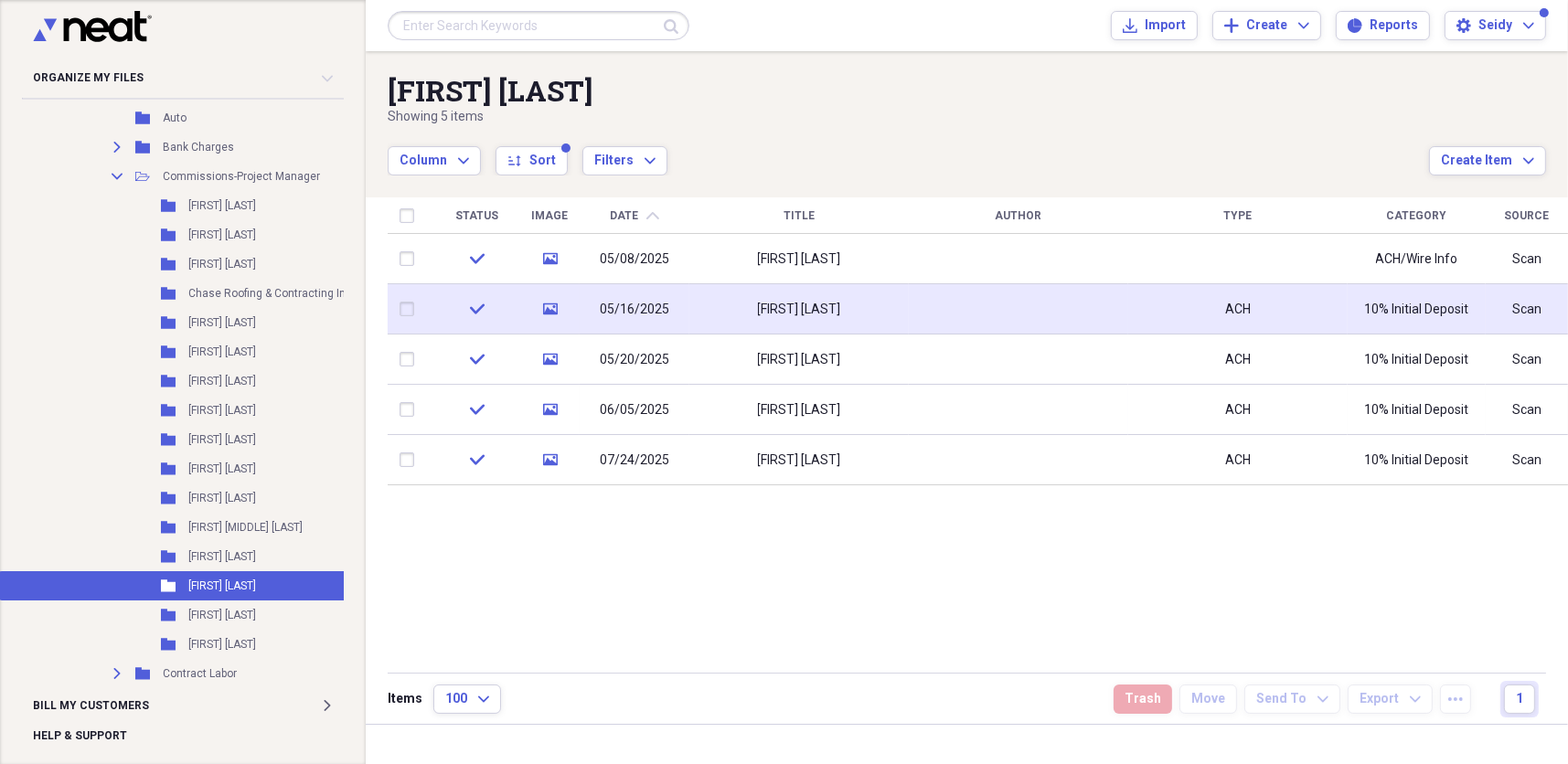 click on "[FIRST] [LAST]" at bounding box center (799, 309) 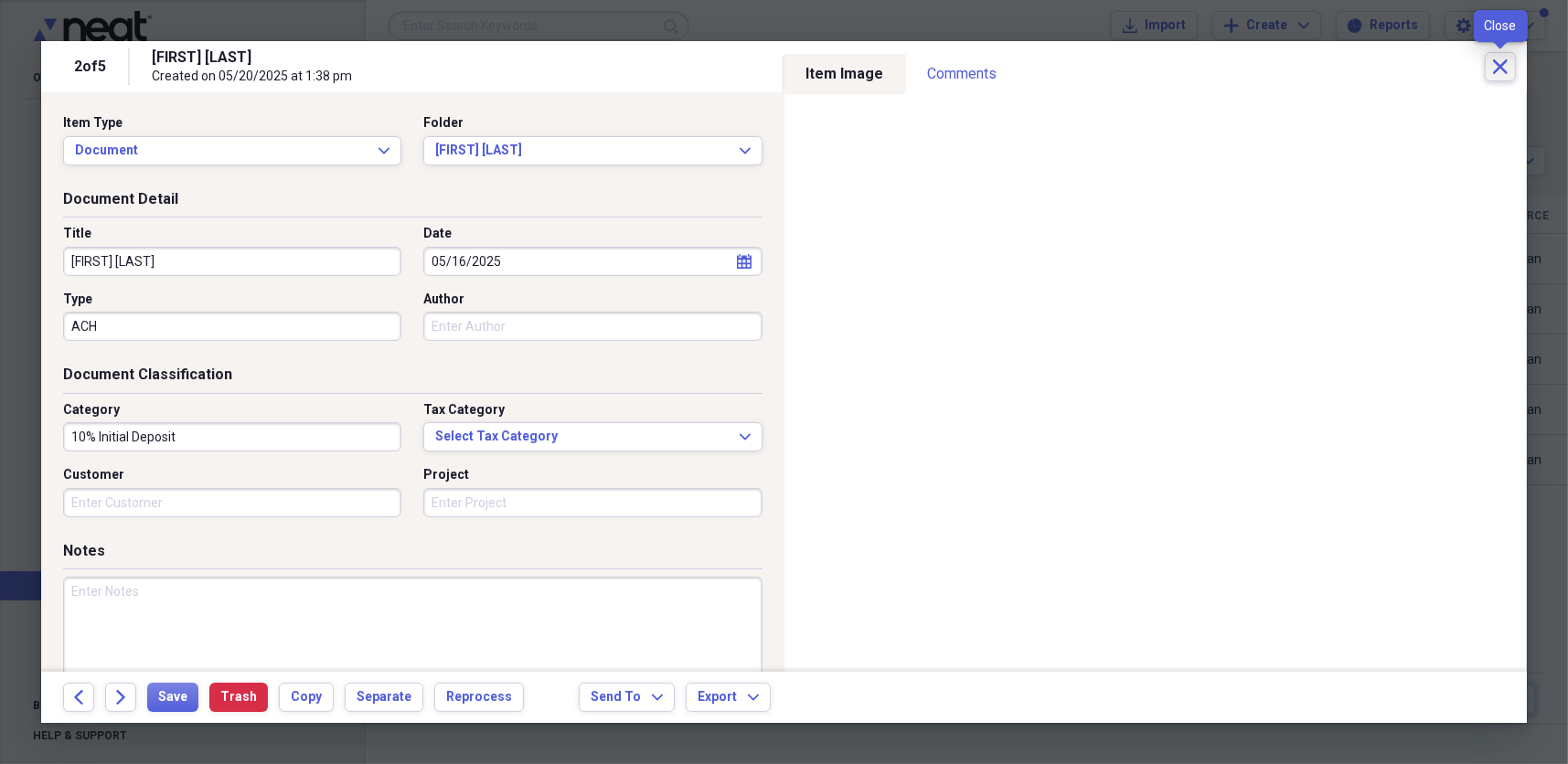 click on "Close" 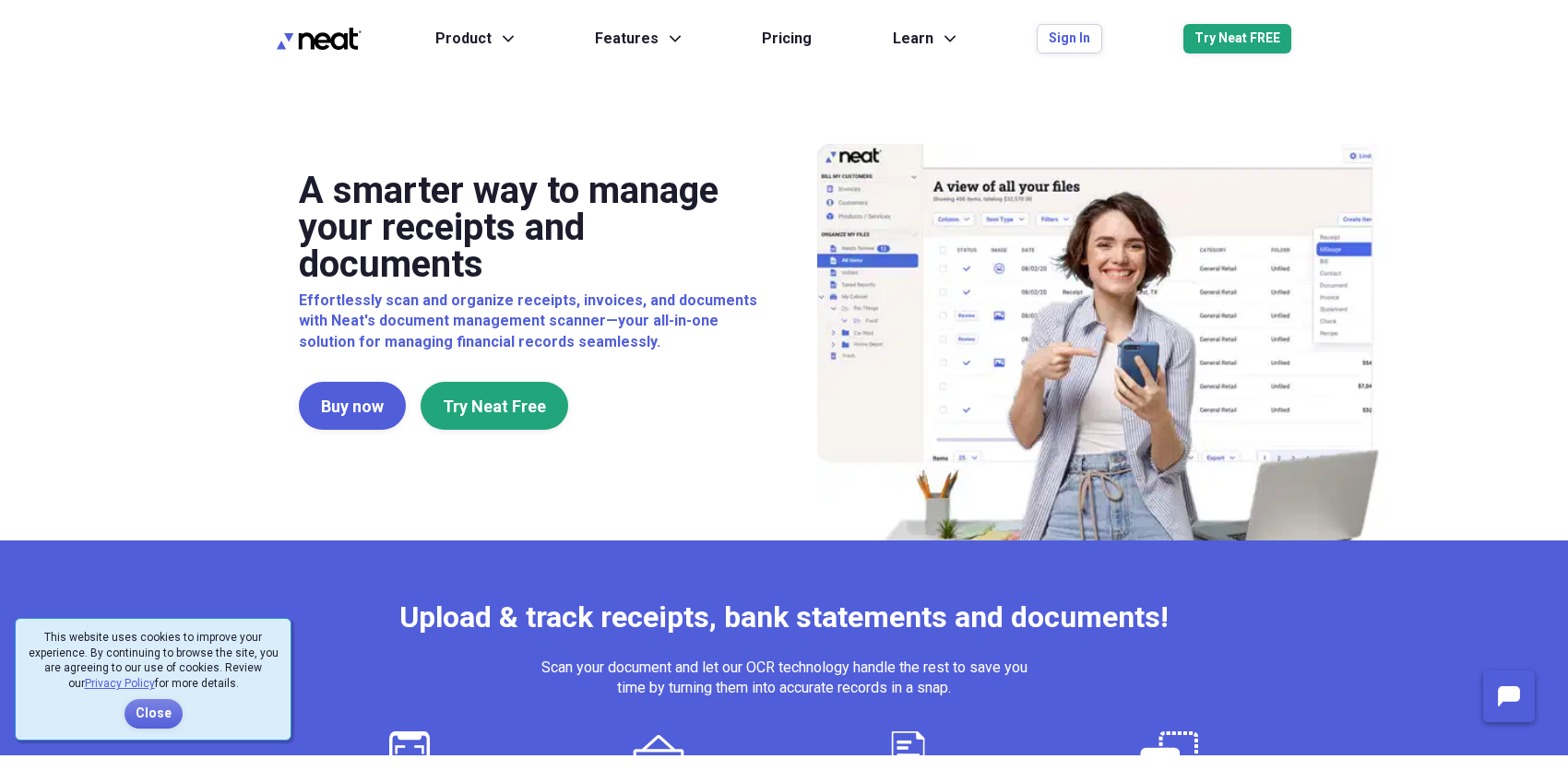 scroll, scrollTop: 0, scrollLeft: 0, axis: both 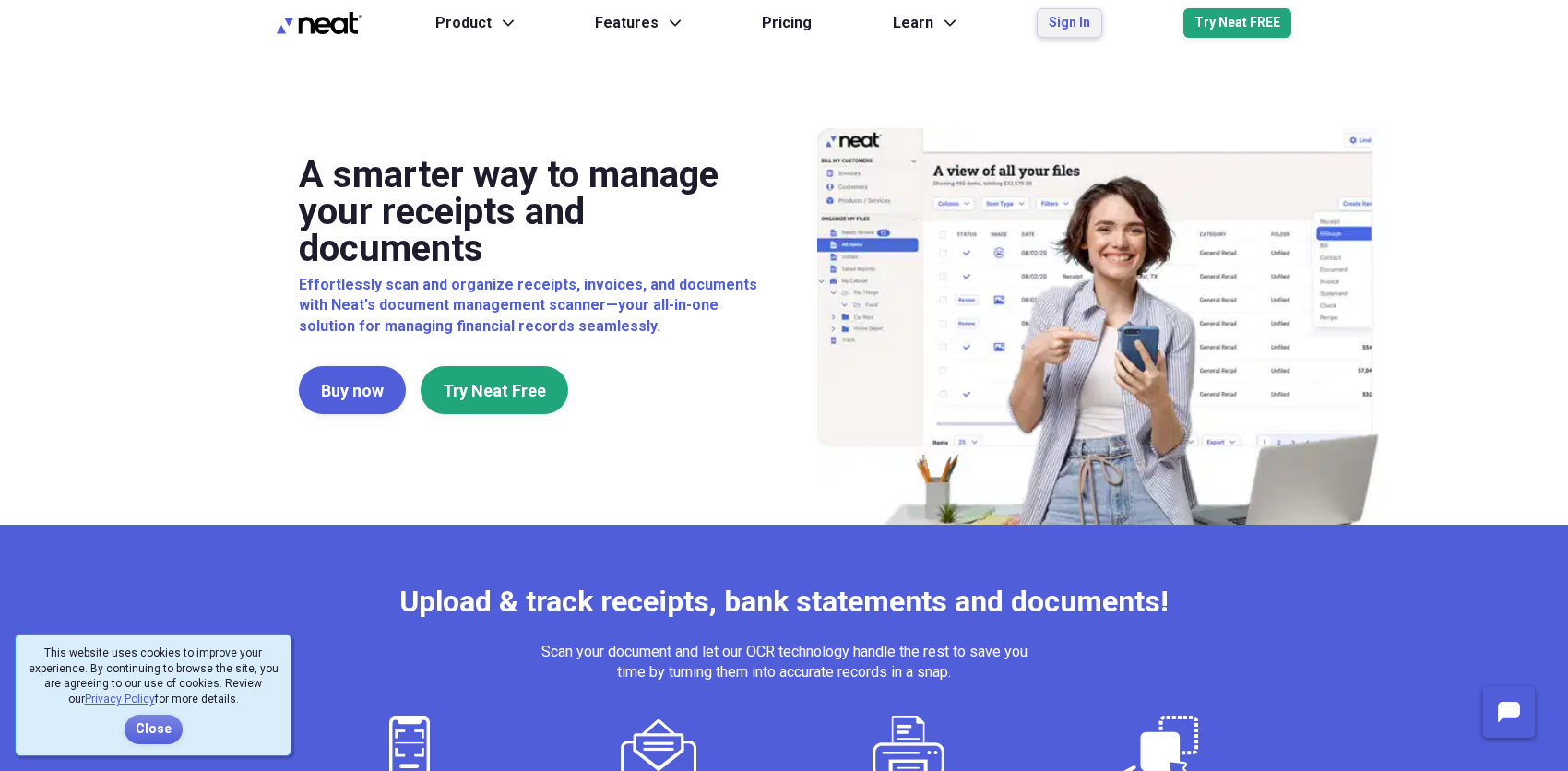 click on "Sign In" at bounding box center (1069, 23) 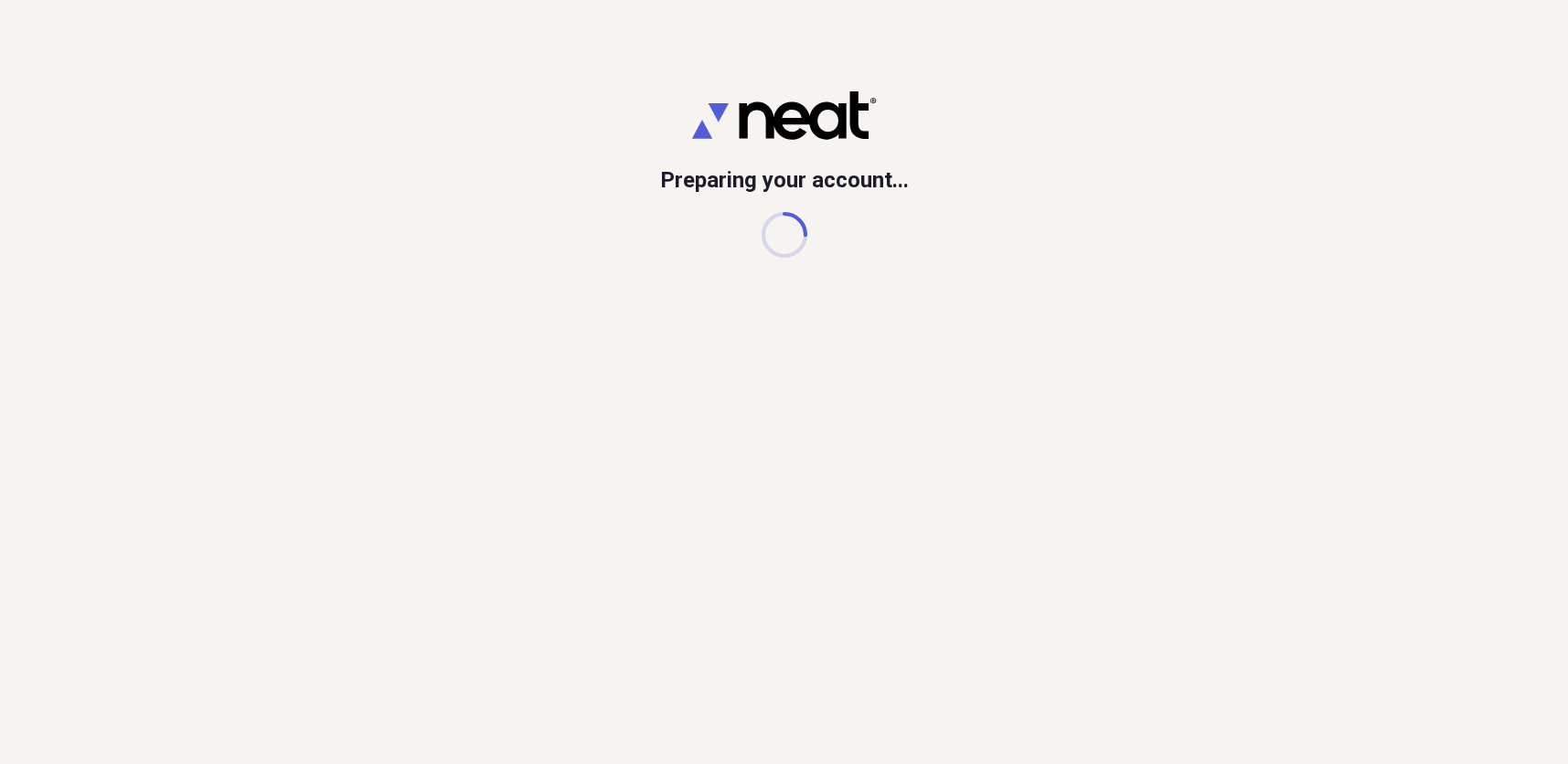 scroll, scrollTop: 0, scrollLeft: 0, axis: both 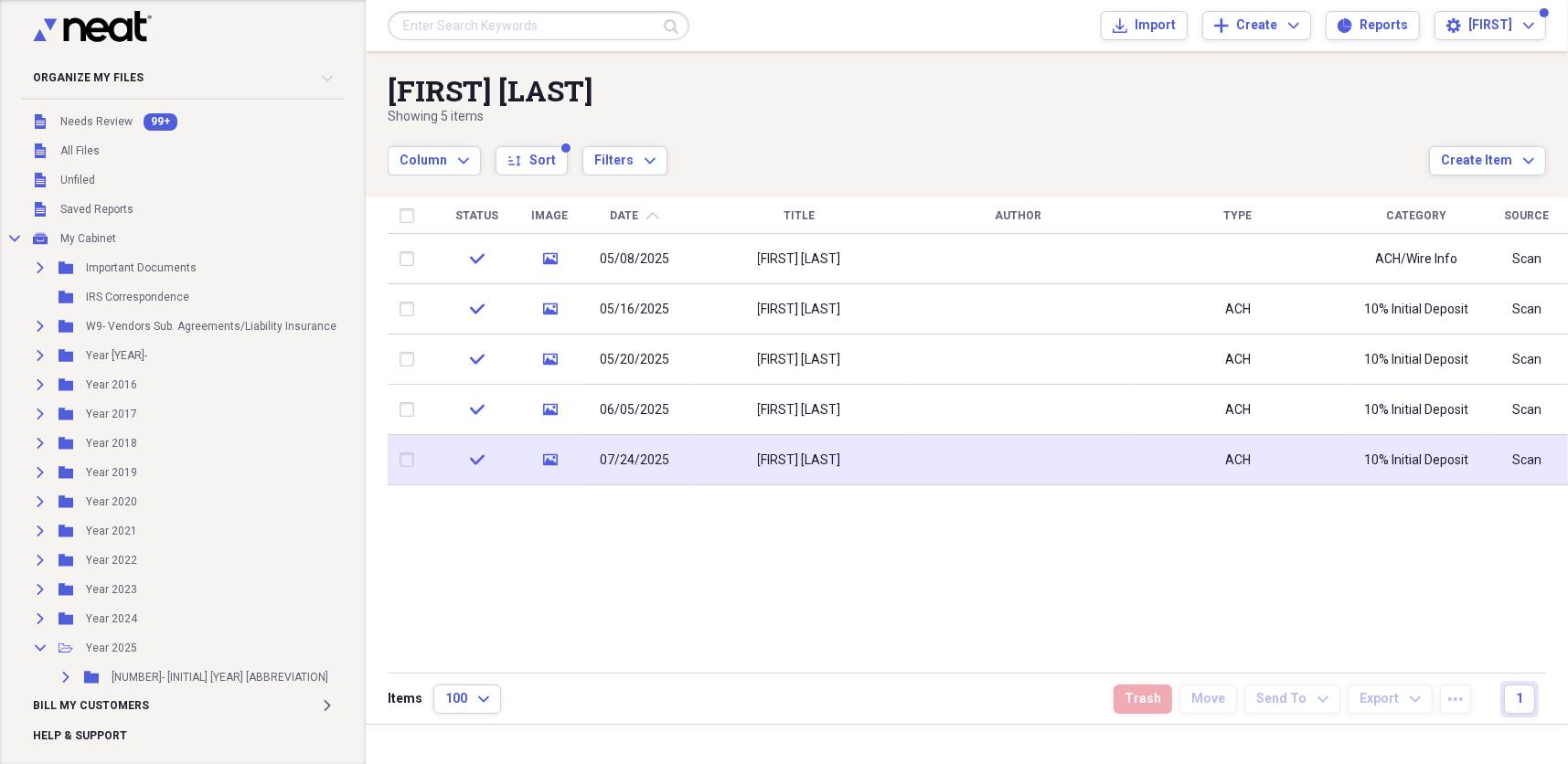 click on "[FIRST] [LAST]" at bounding box center [799, 460] 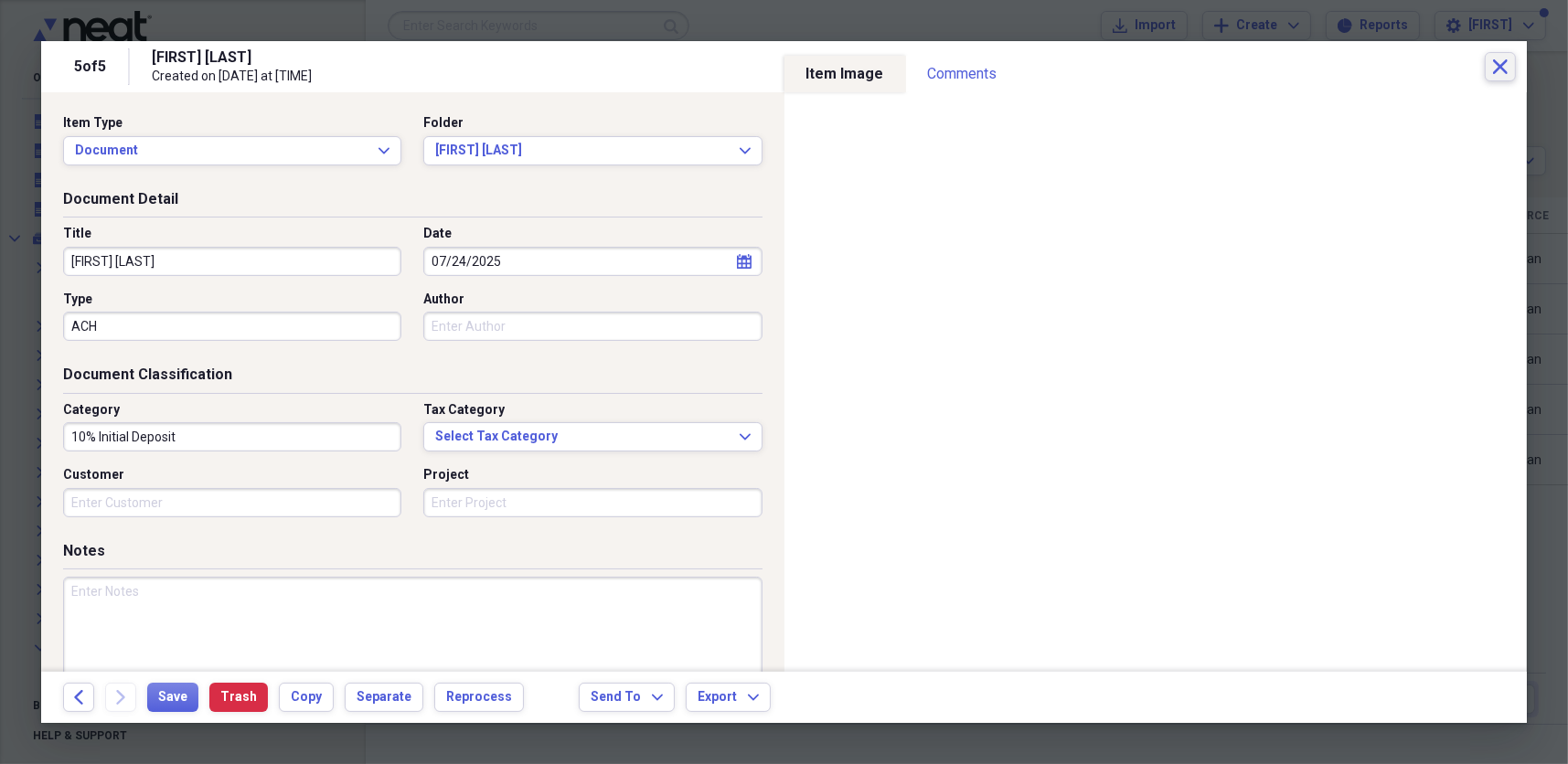 click on "Close" 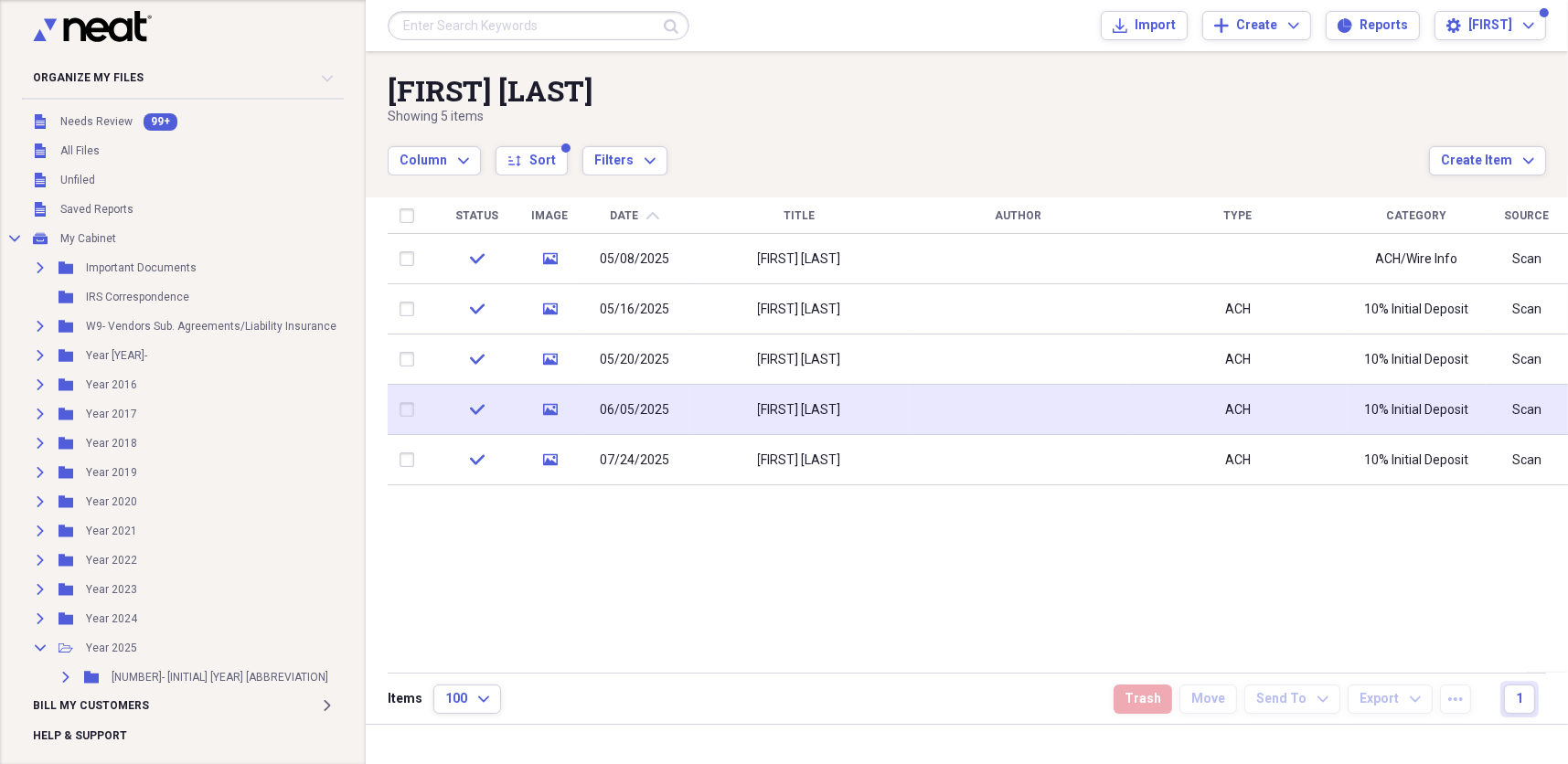 click on "[FIRST] [LAST]" at bounding box center [799, 410] 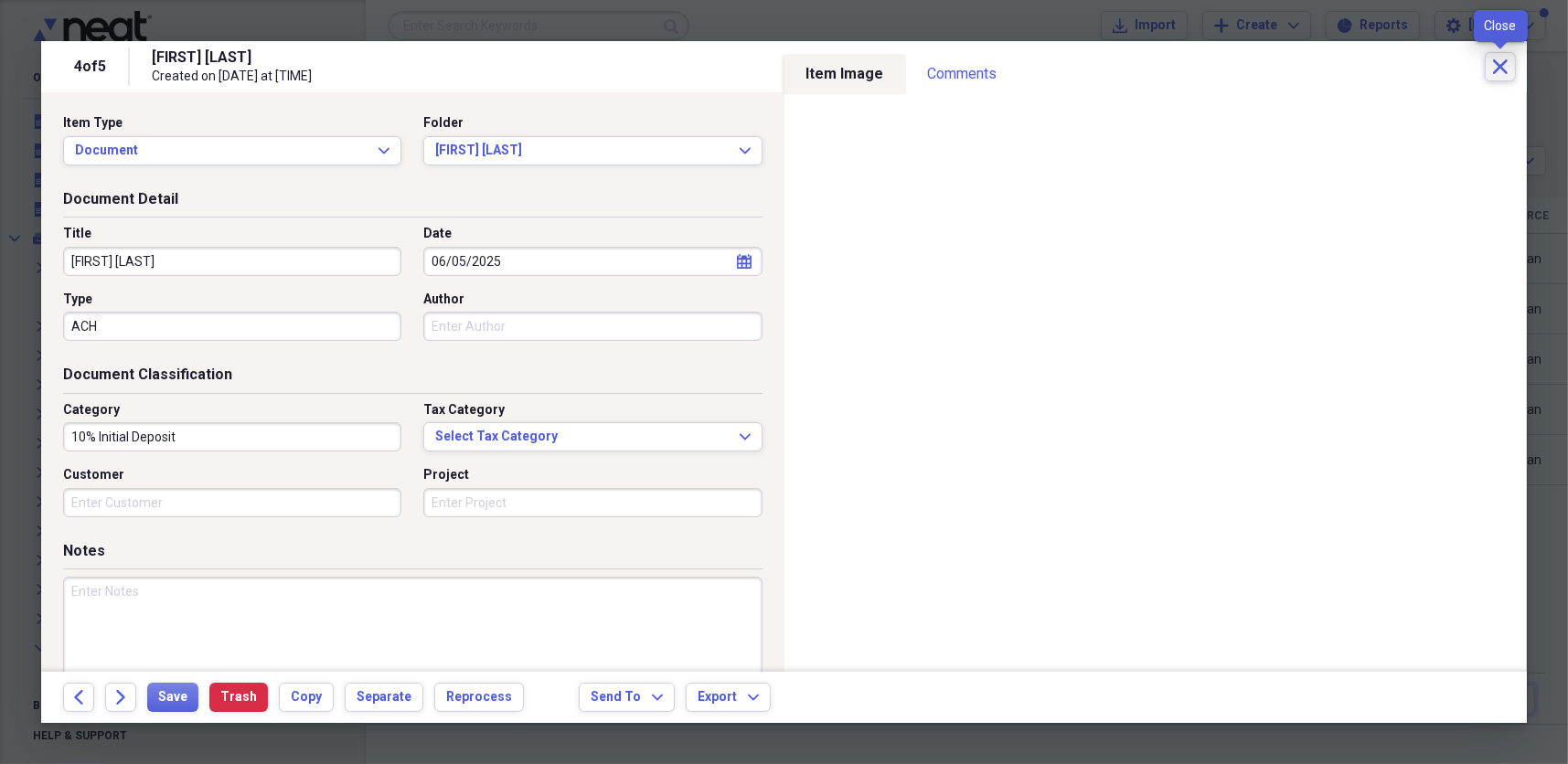 click 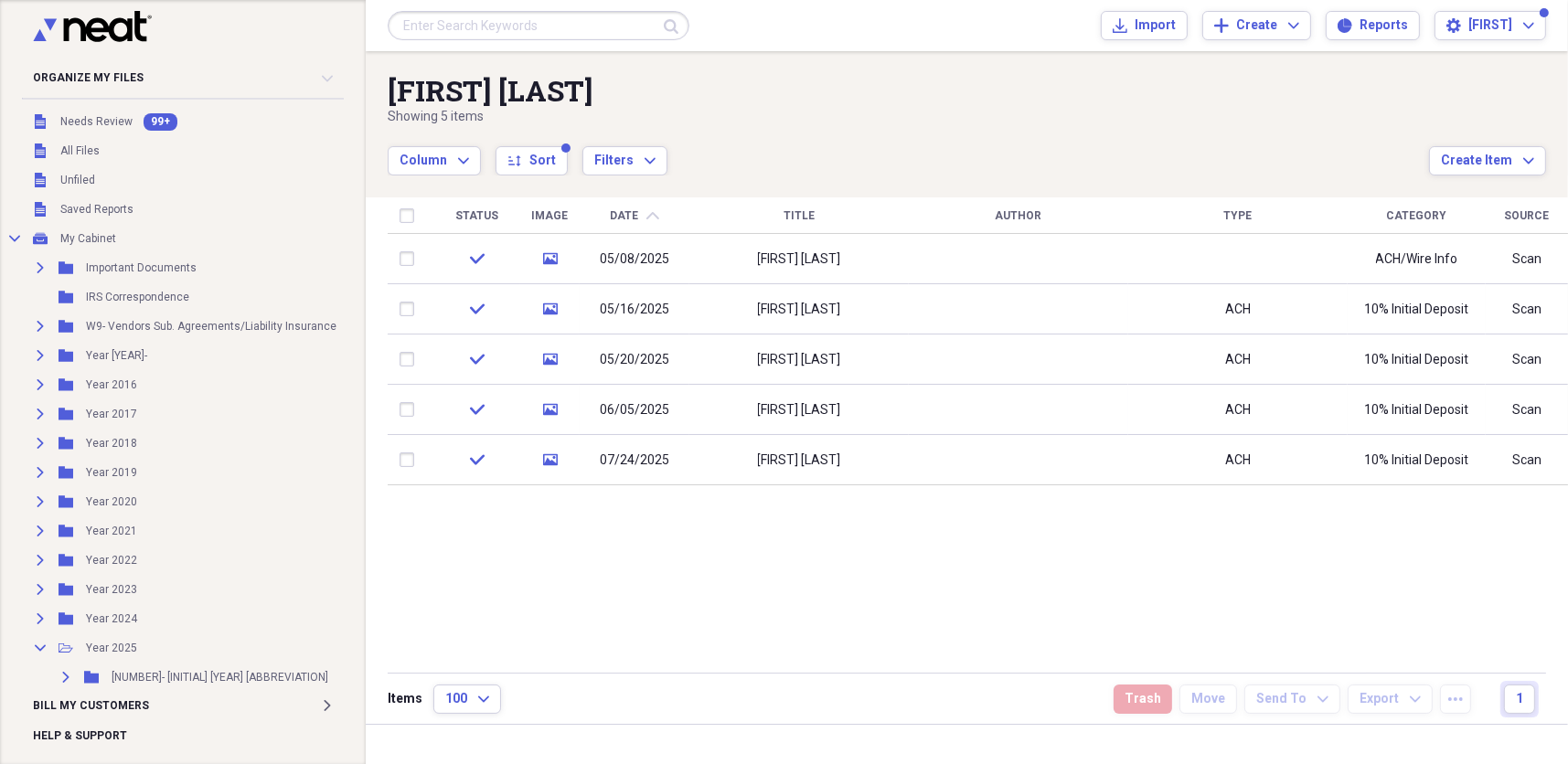 click on "Date chevron-up" at bounding box center (635, 216) 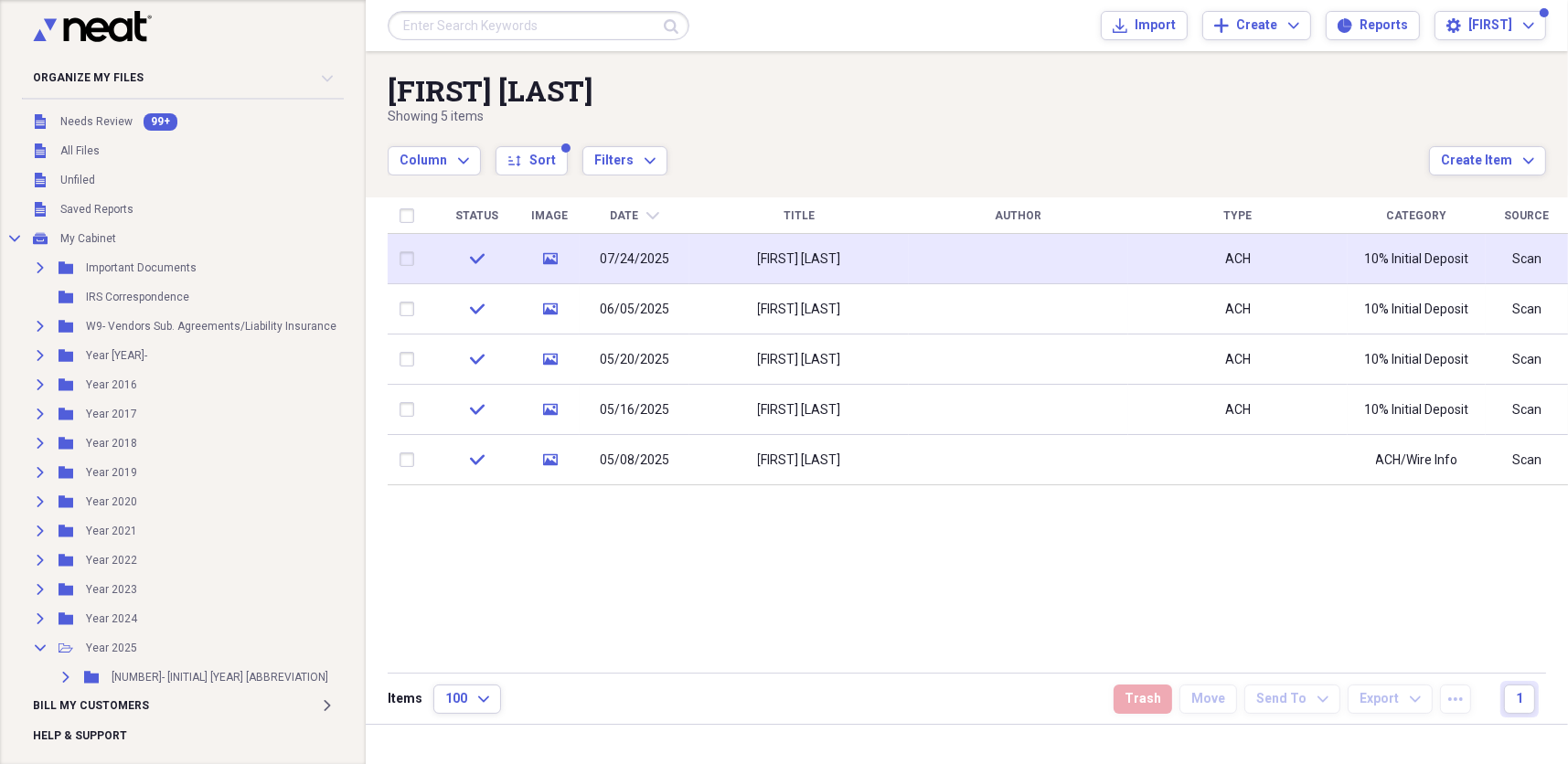 click on "[FIRST] [LAST]" at bounding box center (799, 260) 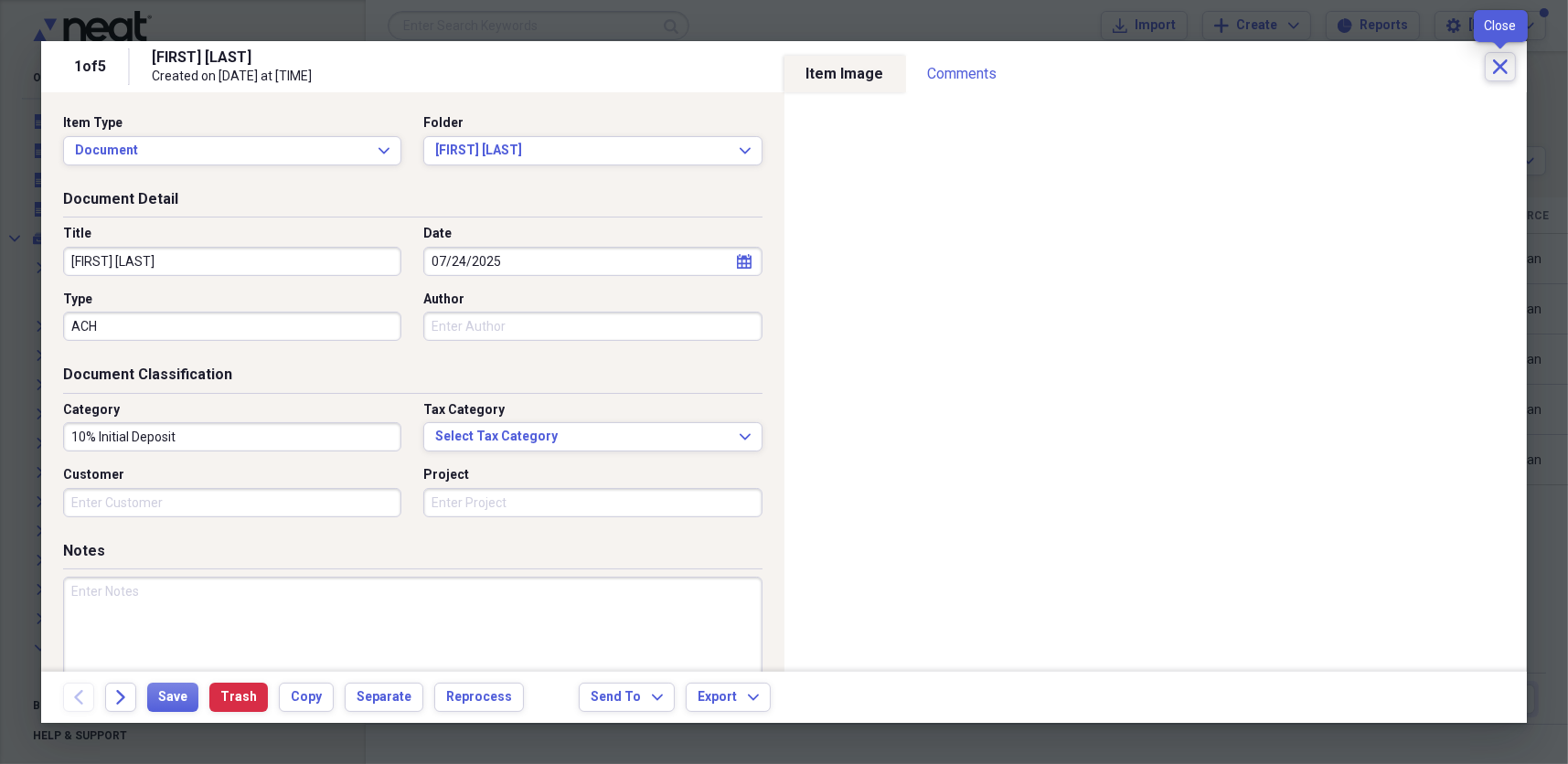click 